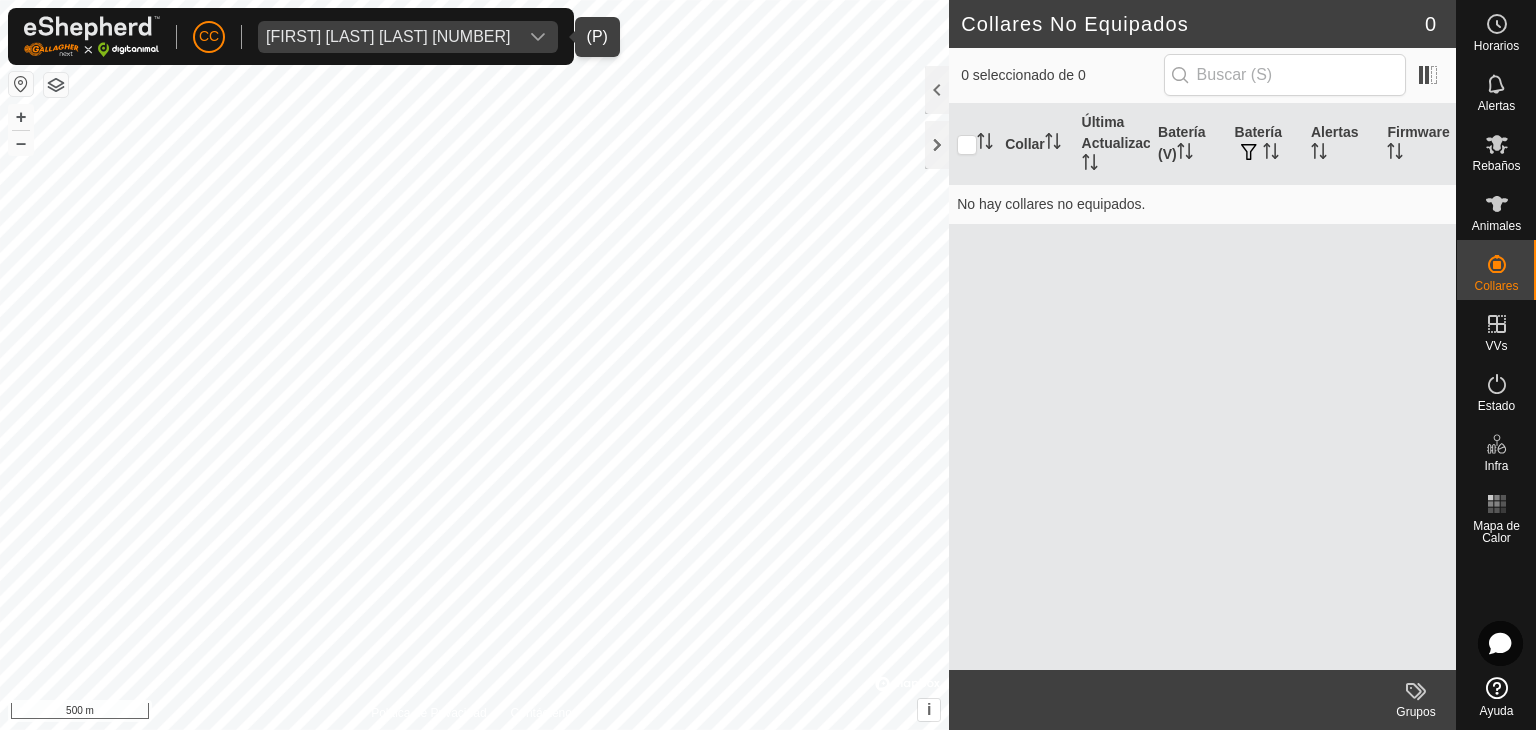 scroll, scrollTop: 0, scrollLeft: 0, axis: both 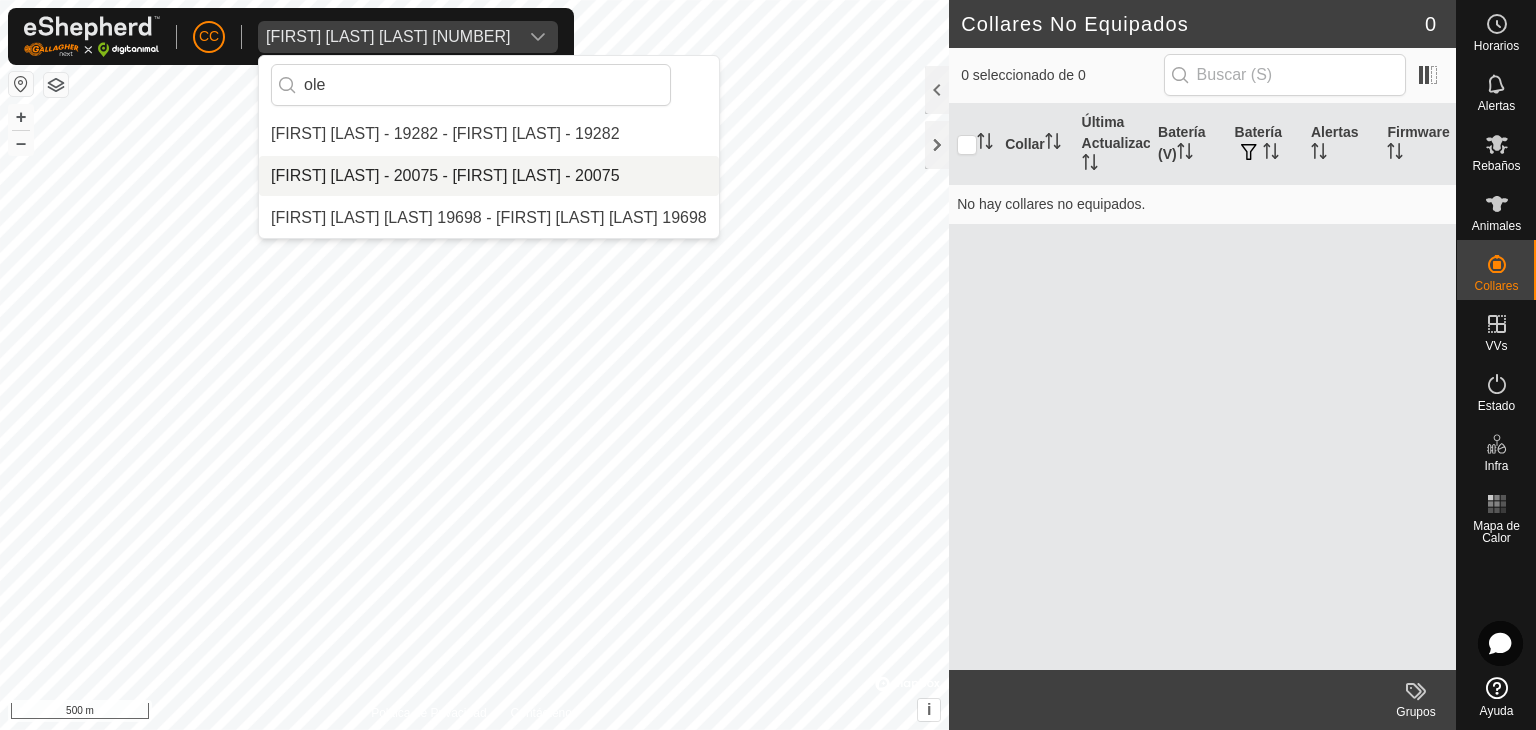 type on "ole" 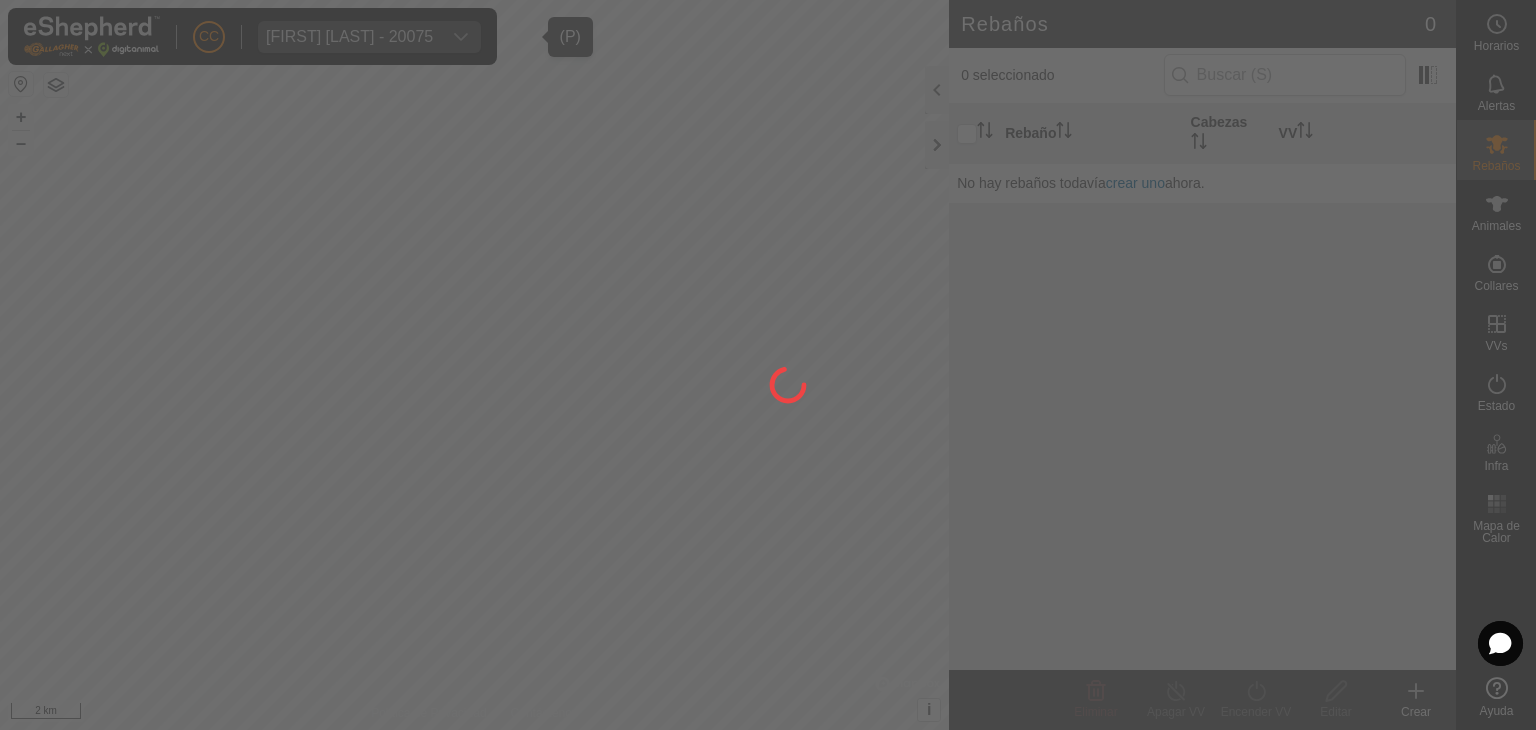 click 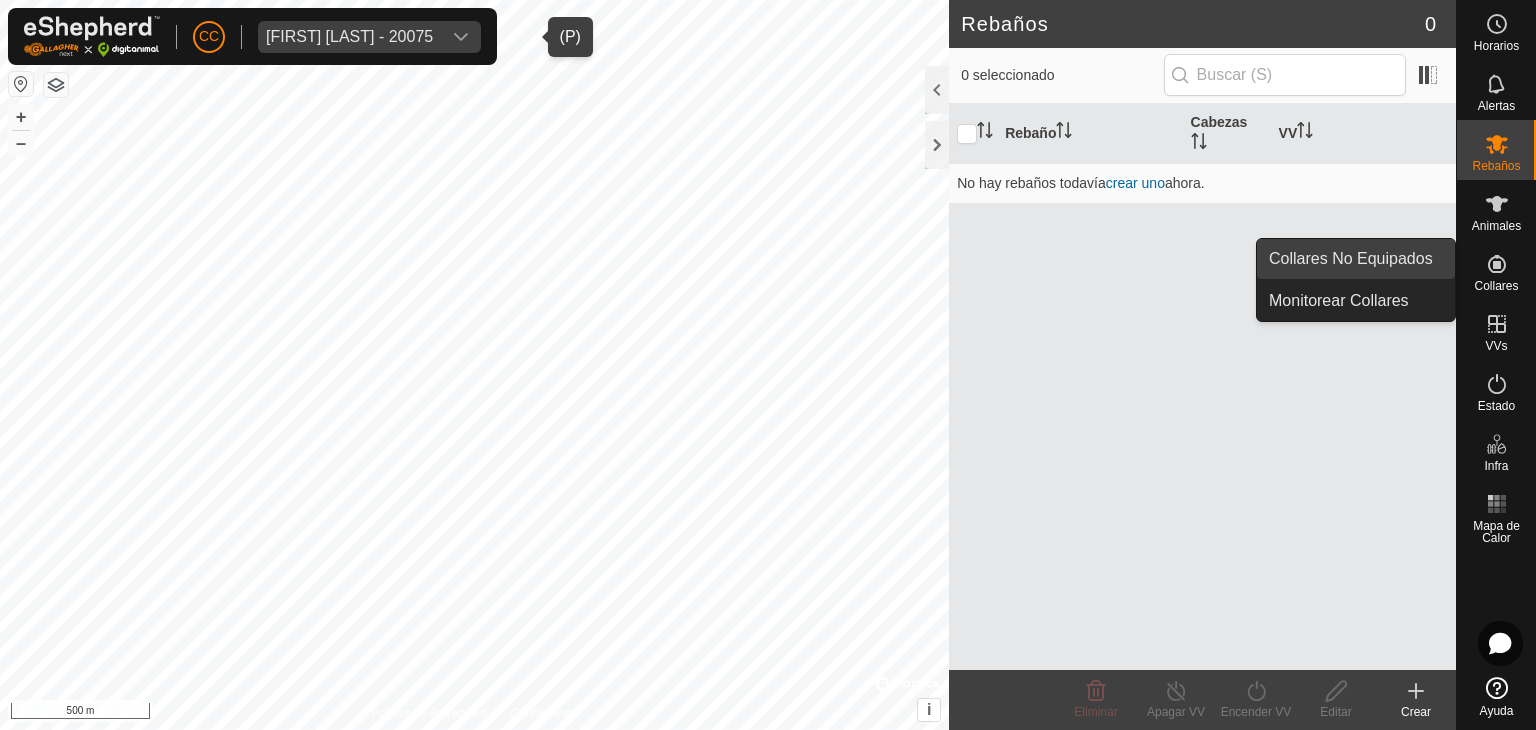 click on "Collares No Equipados" at bounding box center [1356, 259] 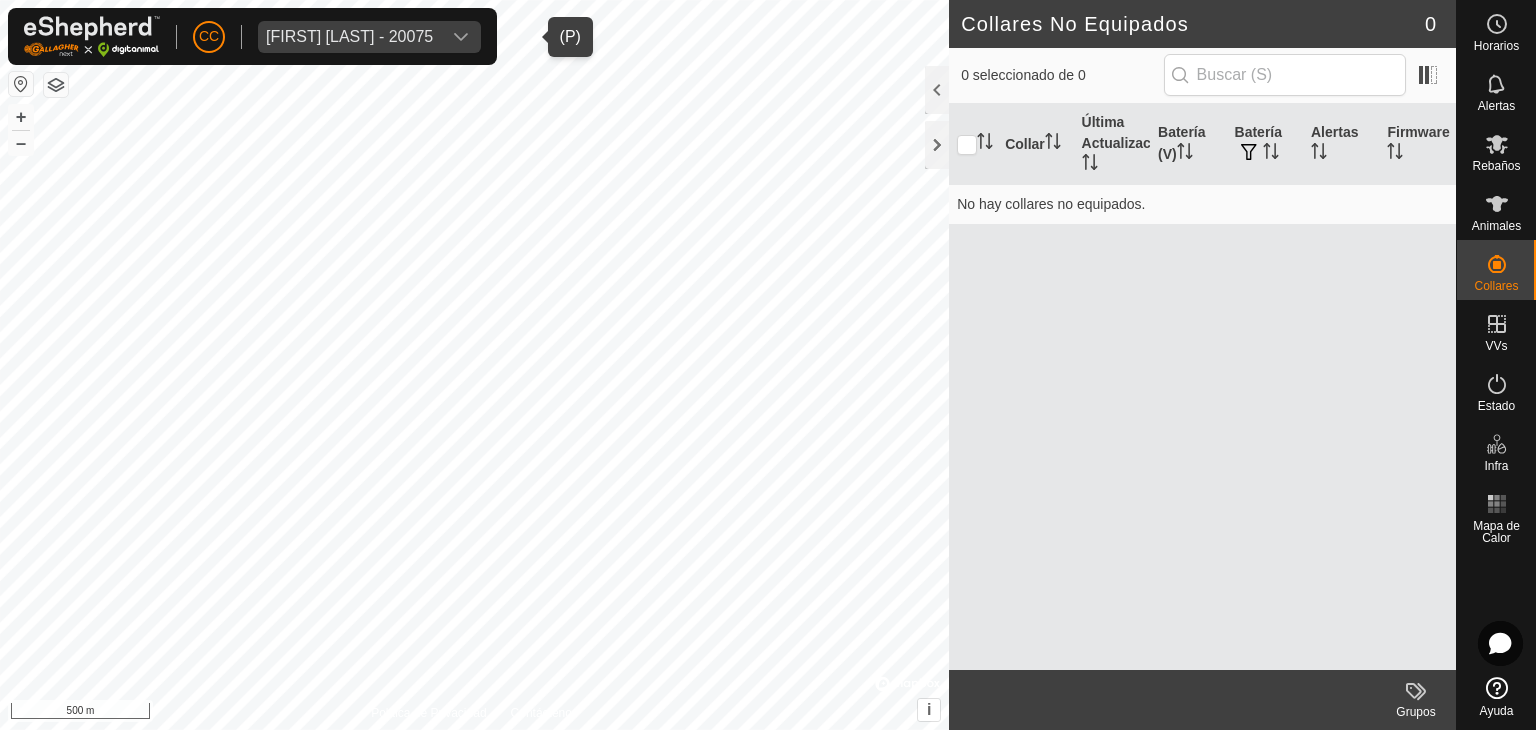 click on "[FIRST] [LAST] - 20075" at bounding box center (349, 37) 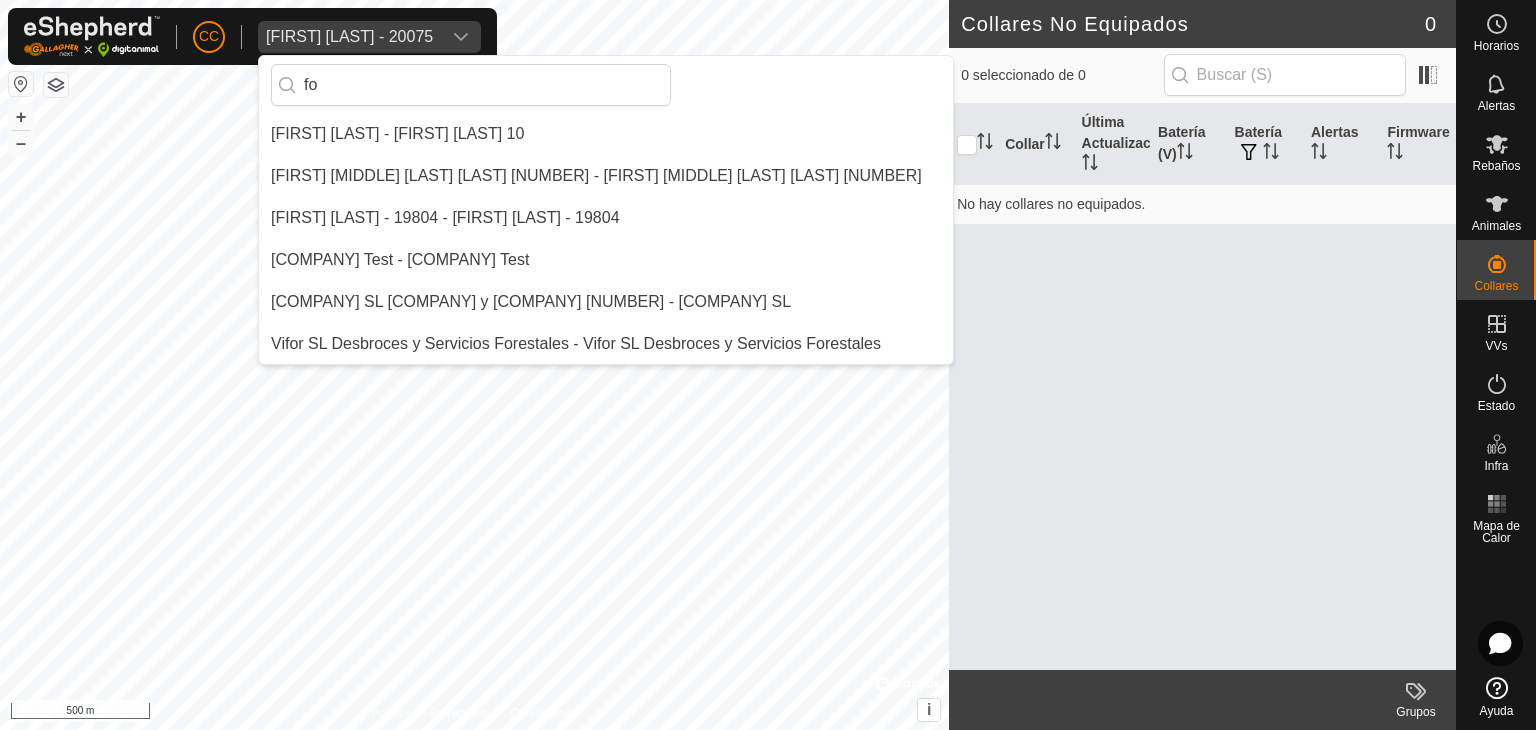 scroll, scrollTop: 0, scrollLeft: 0, axis: both 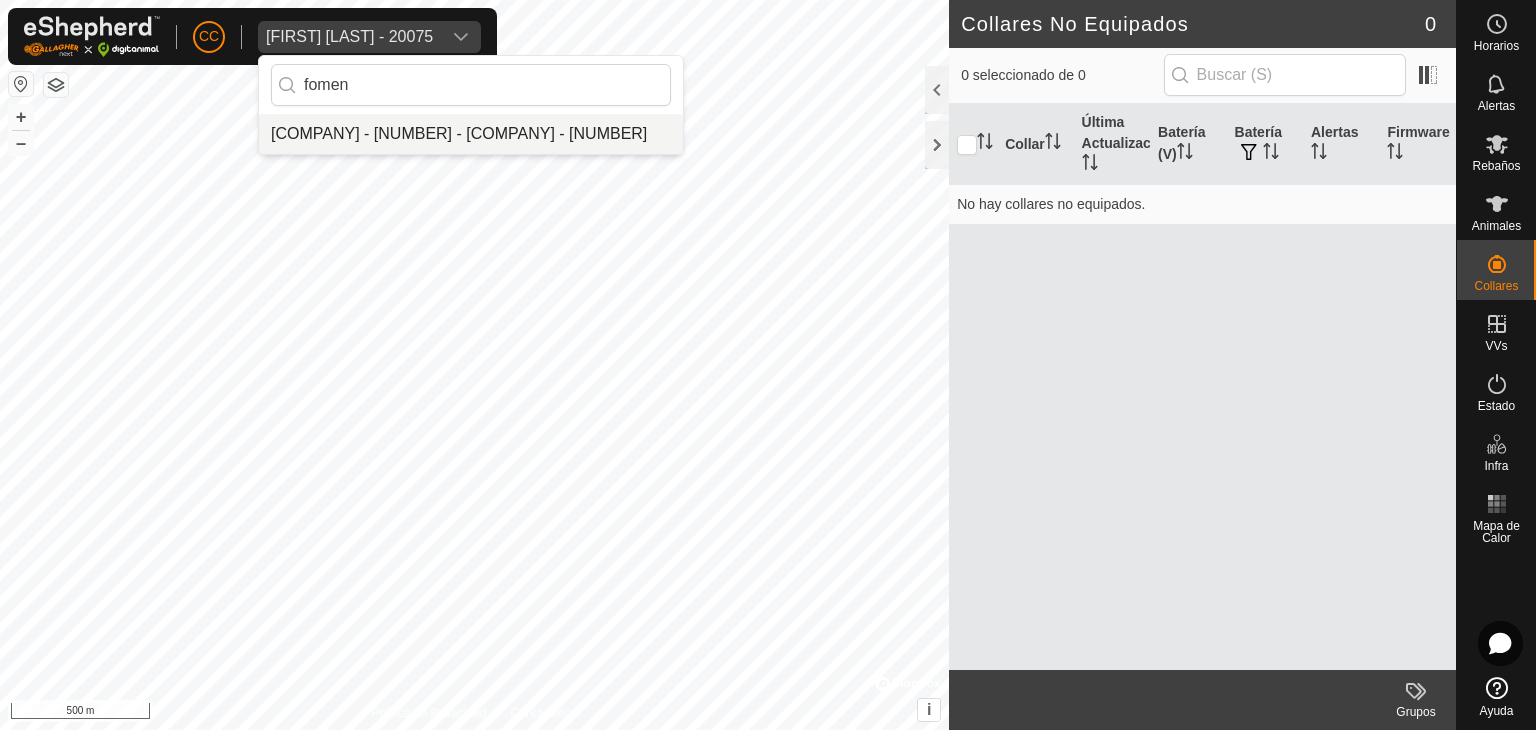 type on "fomen" 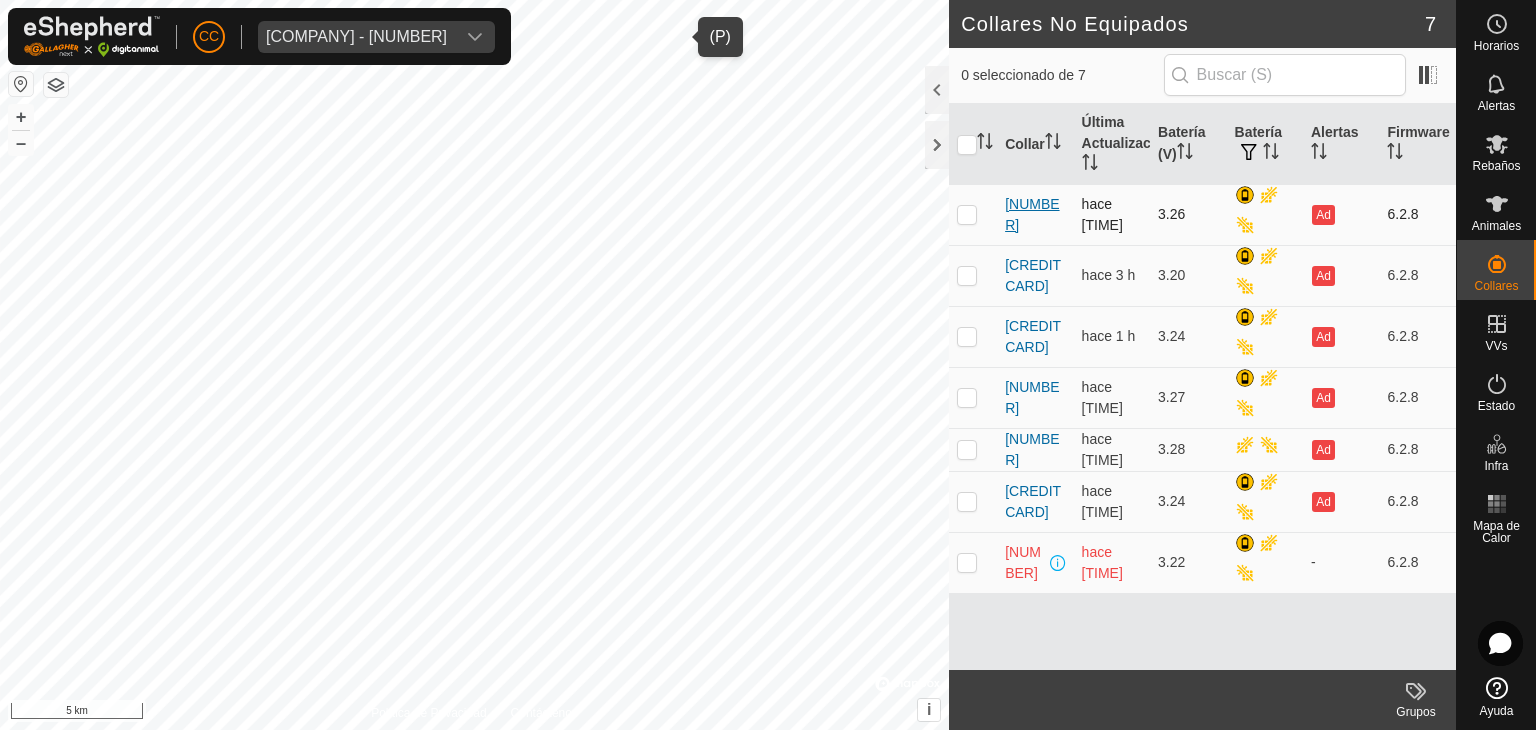 drag, startPoint x: 1036, startPoint y: 220, endPoint x: 1004, endPoint y: 203, distance: 36.23534 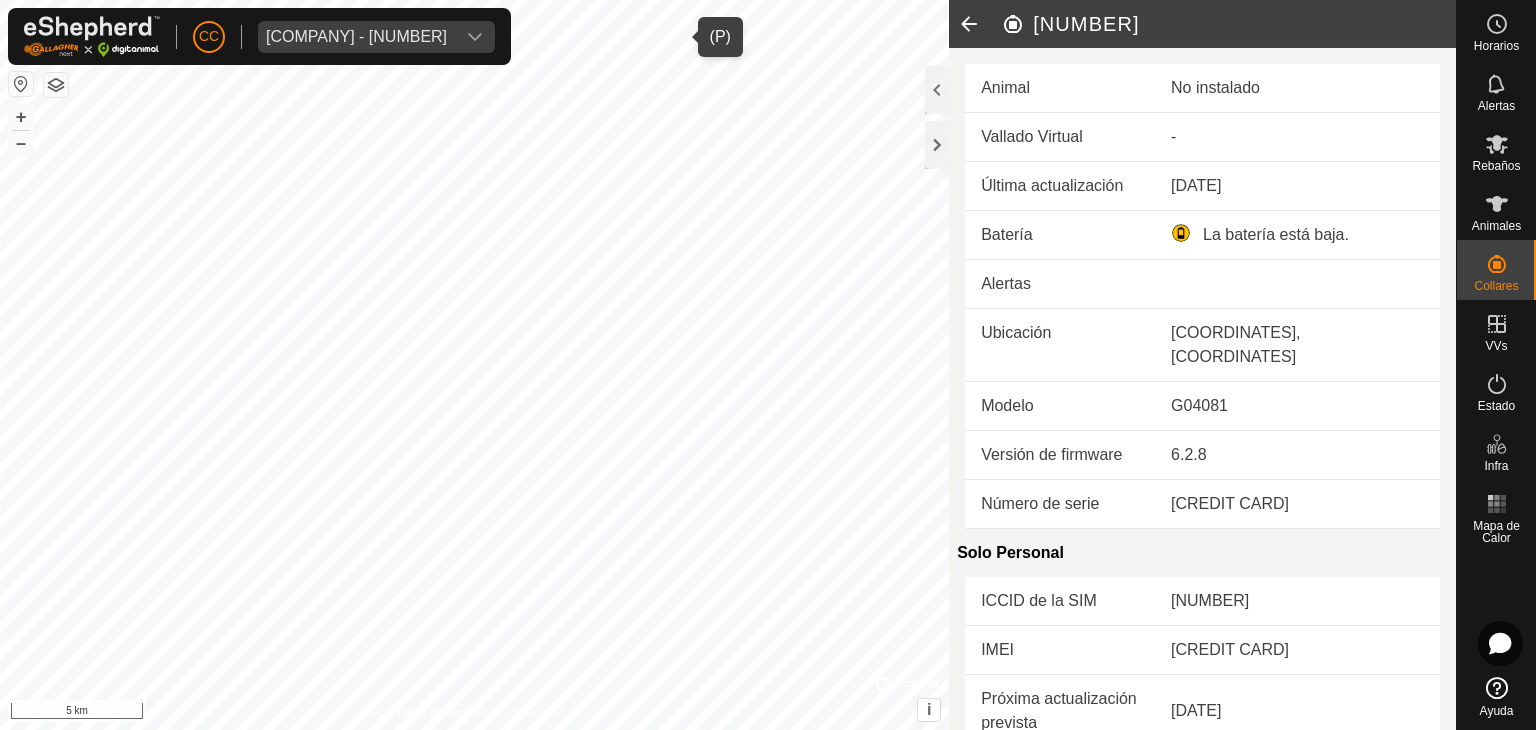 click on "[NUMBER]" 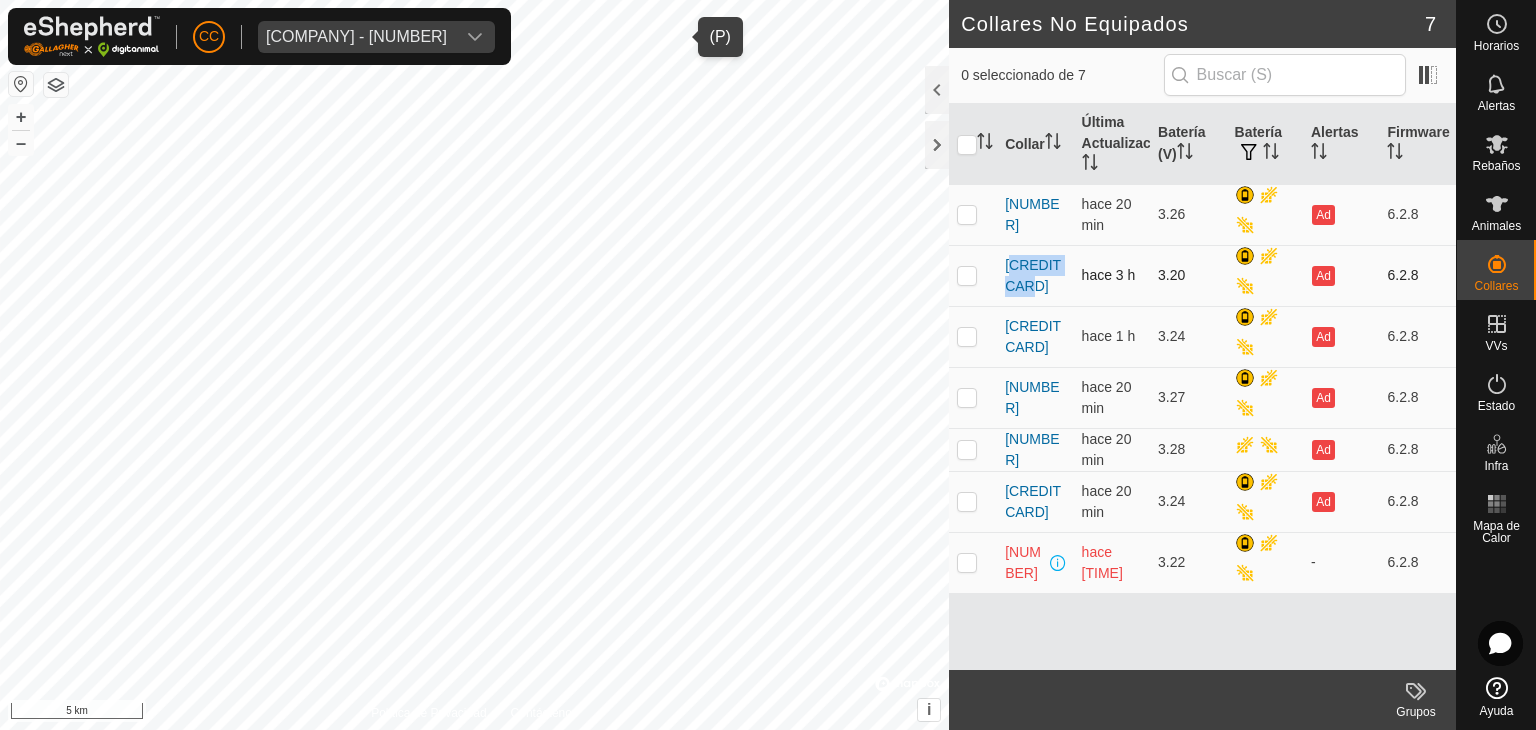 drag, startPoint x: 1040, startPoint y: 286, endPoint x: 996, endPoint y: 265, distance: 48.754486 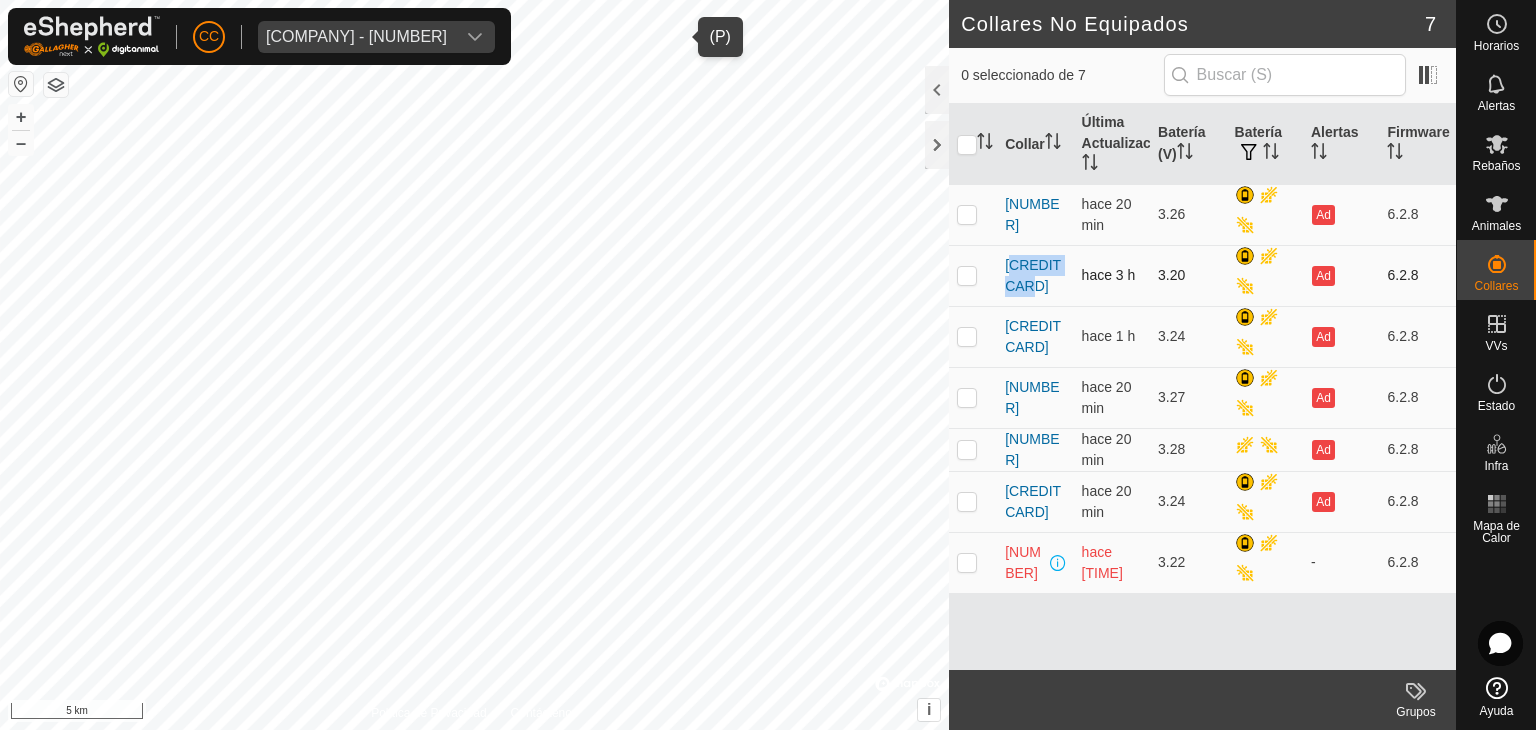 click on "[CREDIT CARD]" at bounding box center (1035, 275) 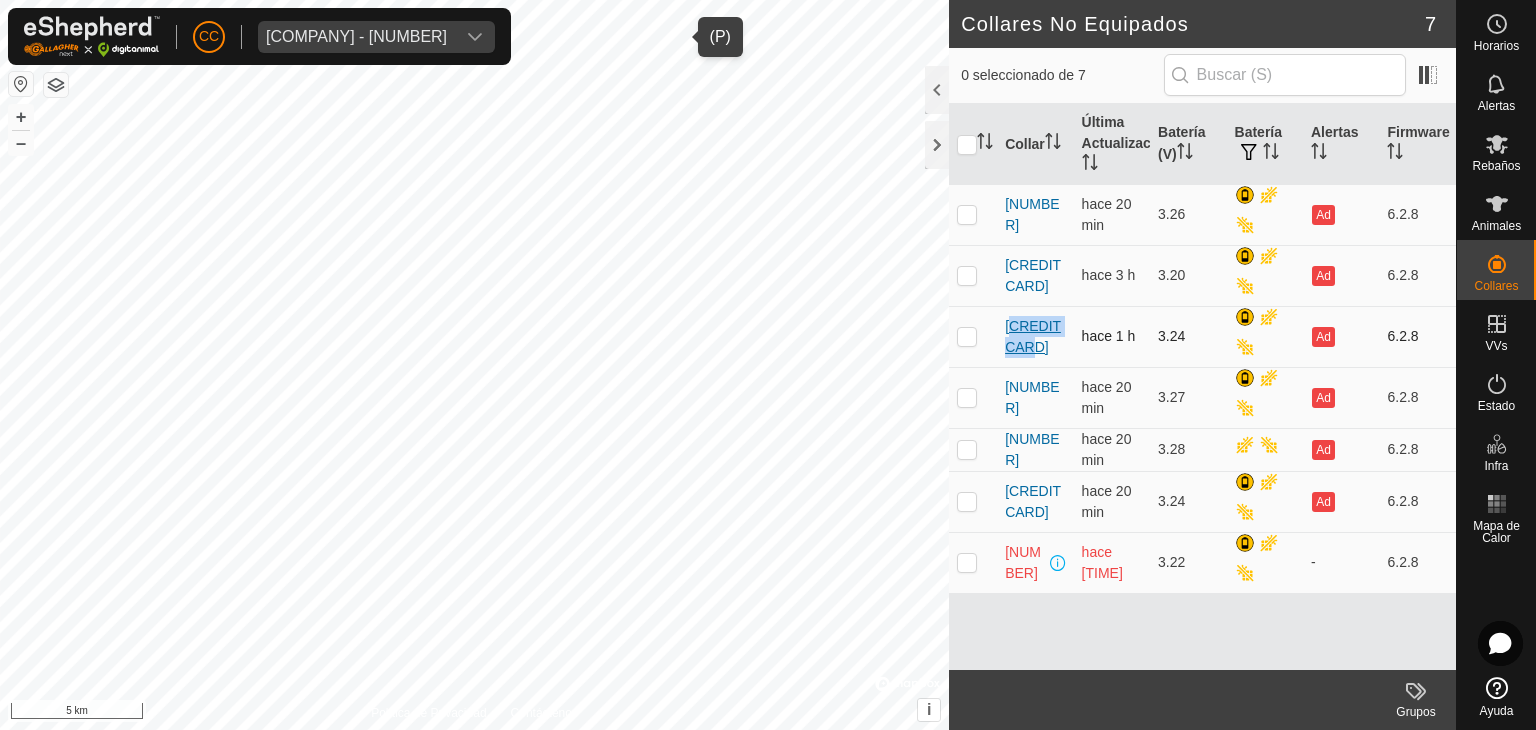 drag, startPoint x: 1031, startPoint y: 345, endPoint x: 1007, endPoint y: 332, distance: 27.294687 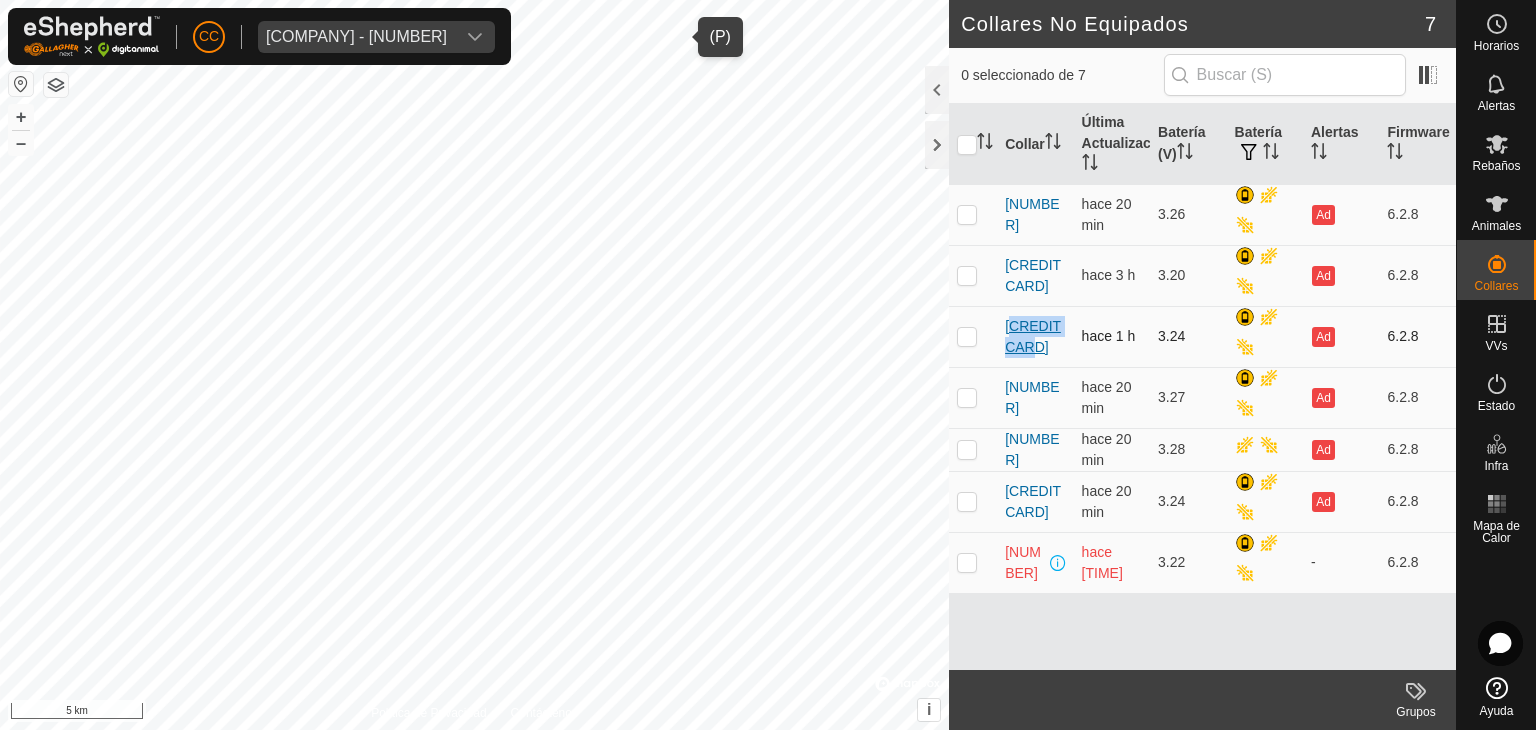 click on "[CREDIT CARD]" at bounding box center (1035, 337) 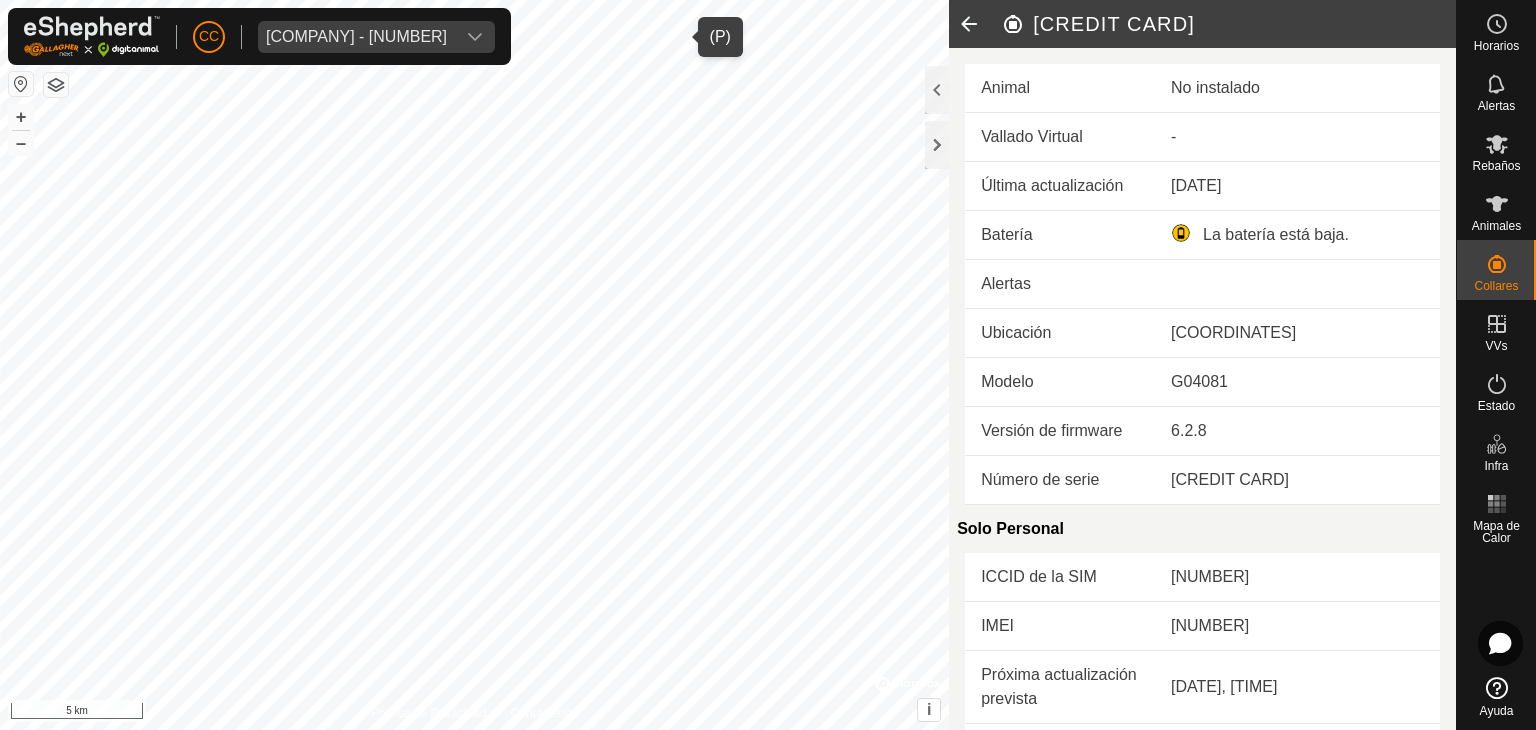 click on "[CREDIT CARD]" 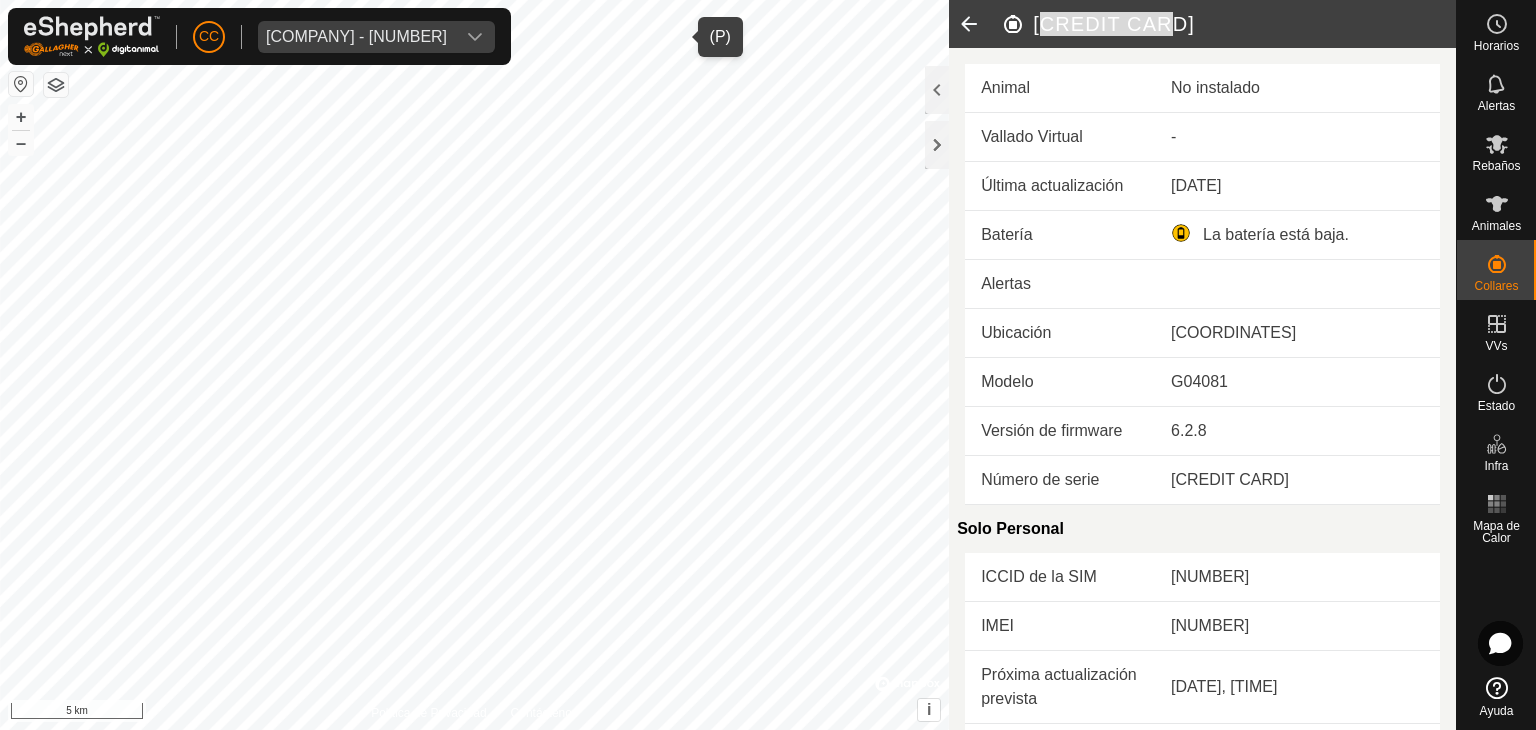 click on "[CREDIT CARD]" 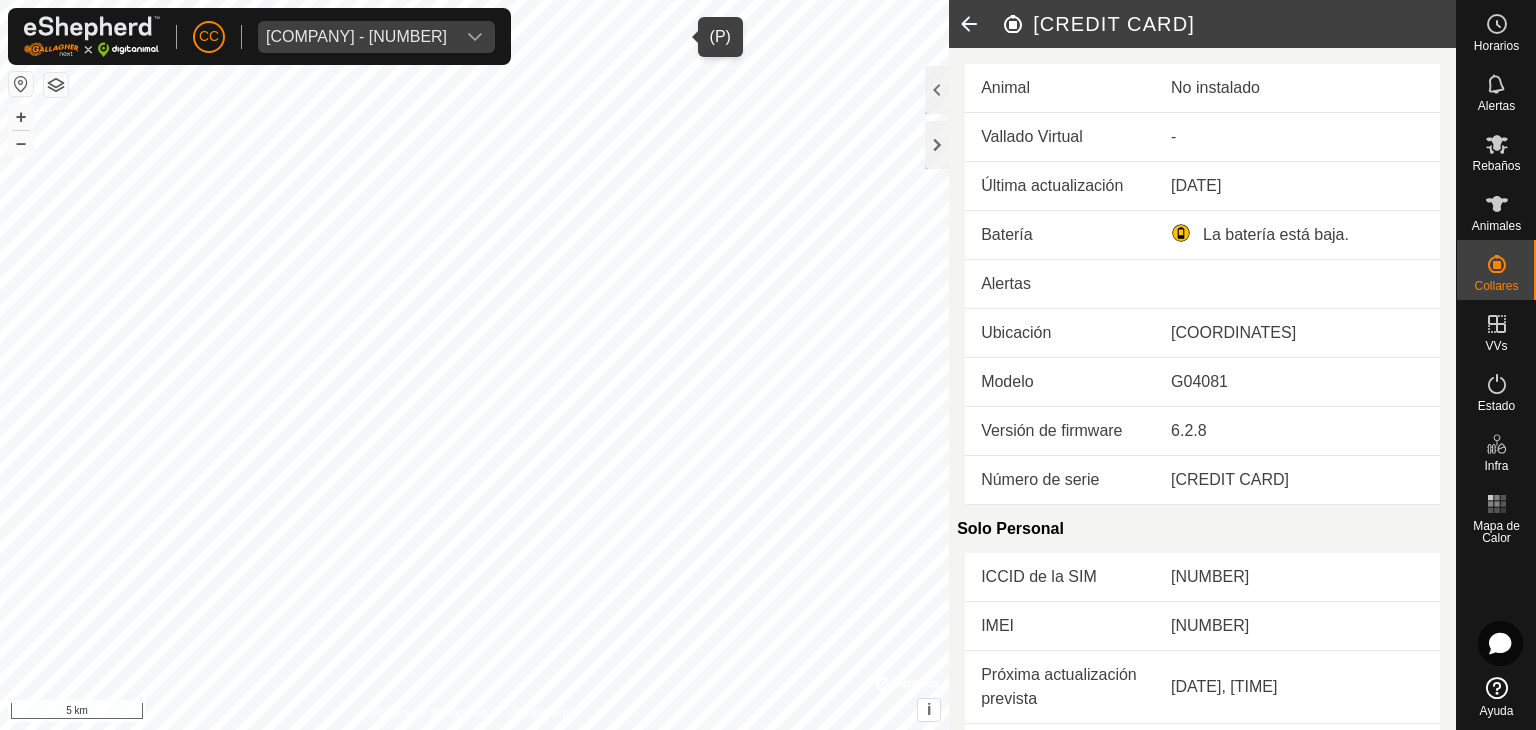 click 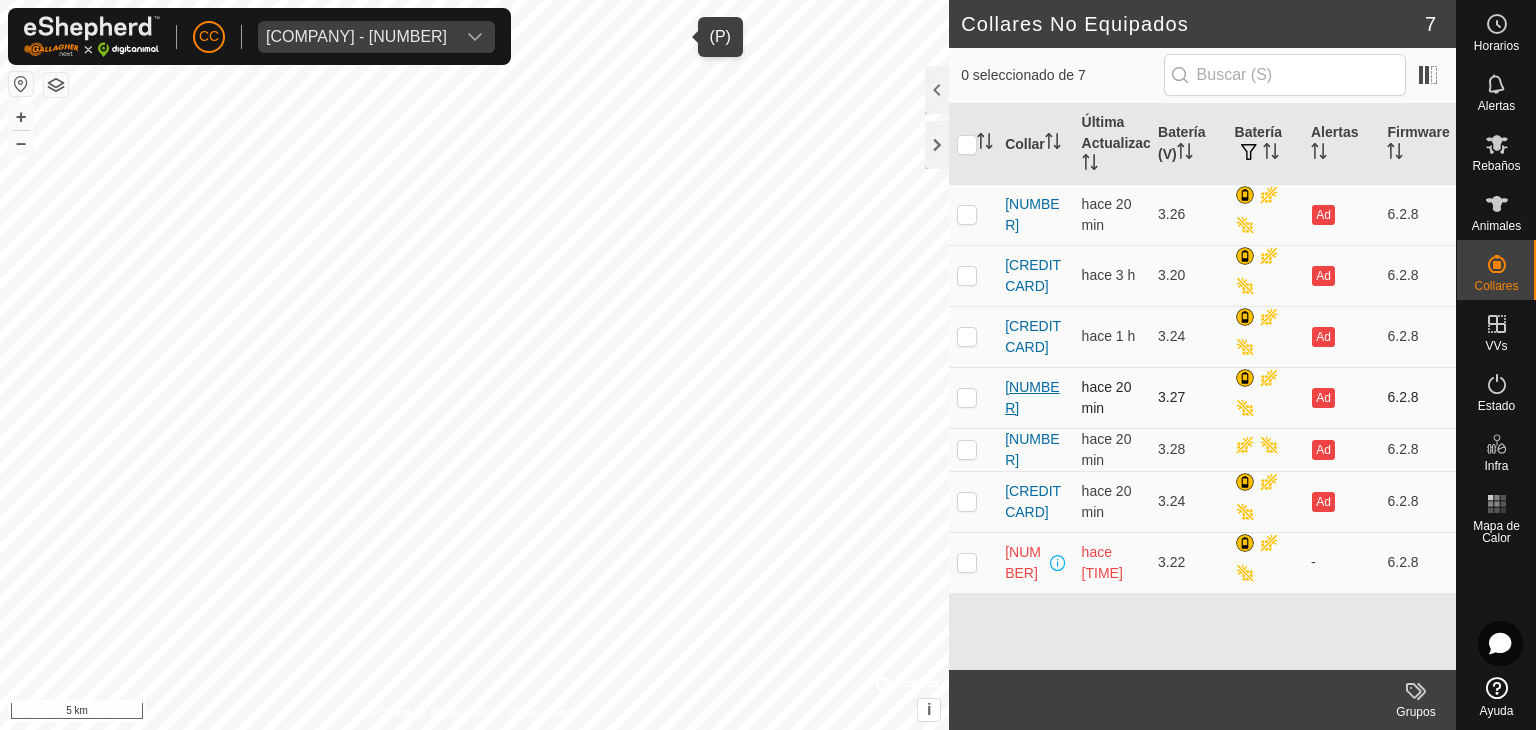 drag, startPoint x: 1035, startPoint y: 402, endPoint x: 1008, endPoint y: 393, distance: 28.460499 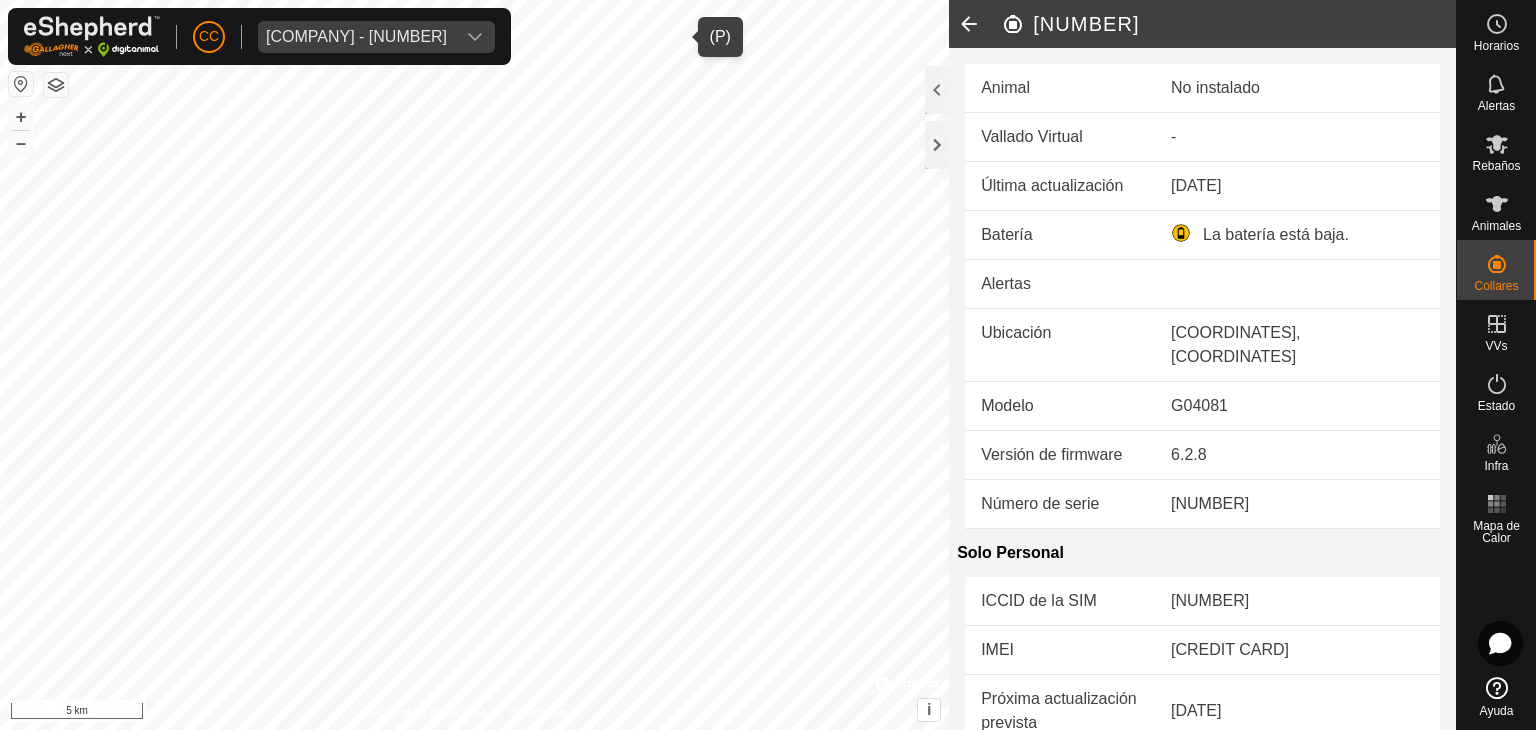 click on "[NUMBER]" 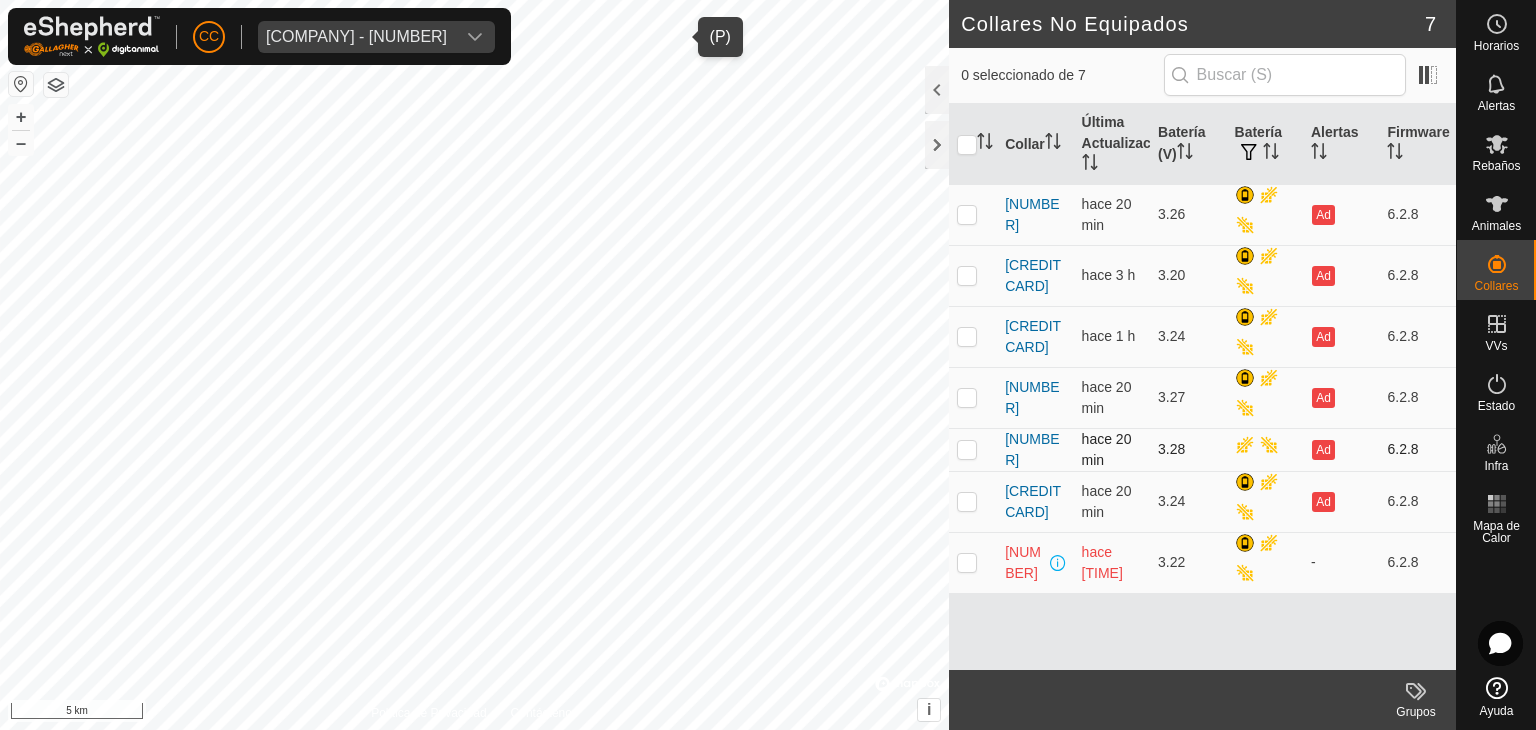drag, startPoint x: 1044, startPoint y: 451, endPoint x: 1004, endPoint y: 440, distance: 41.484936 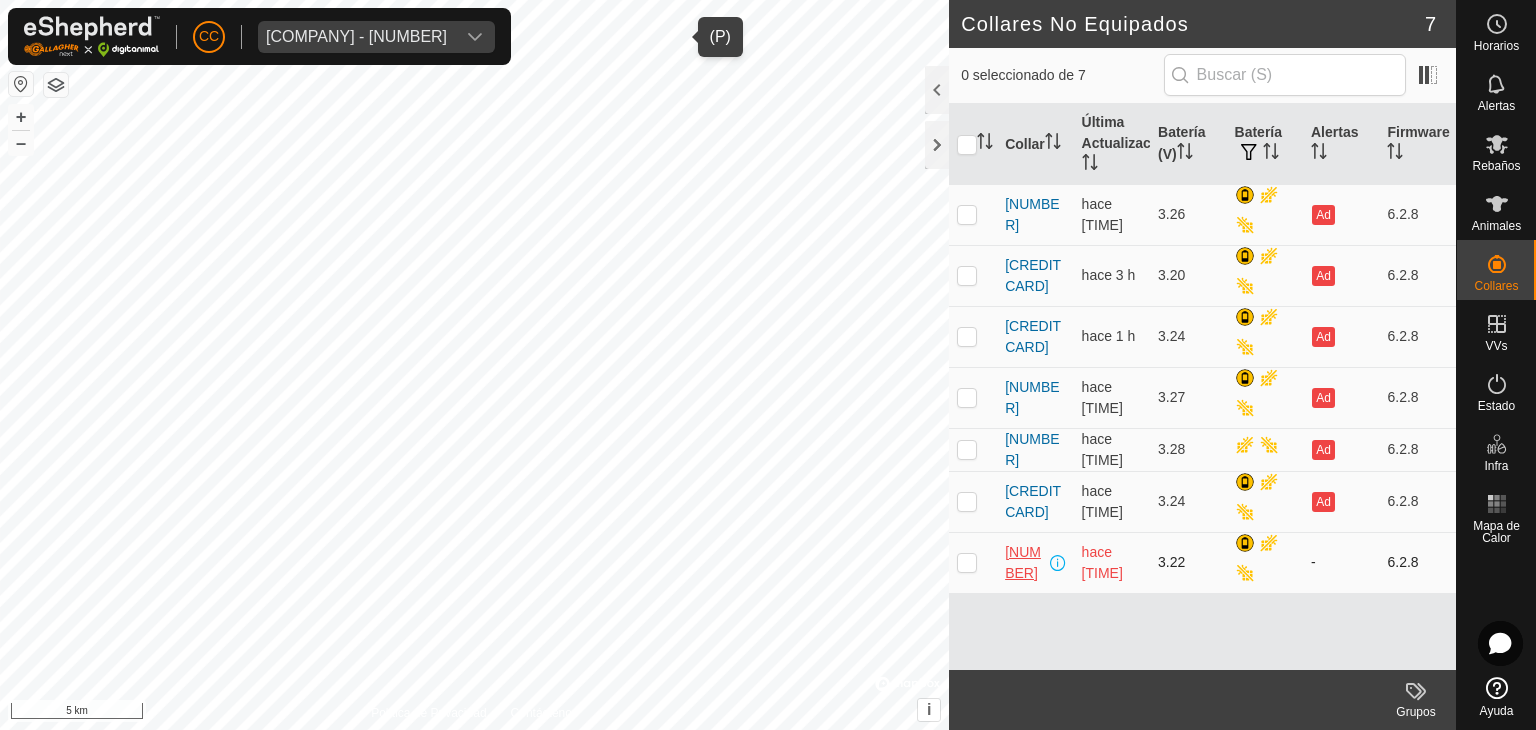 drag, startPoint x: 1049, startPoint y: 577, endPoint x: 1005, endPoint y: 552, distance: 50.606323 